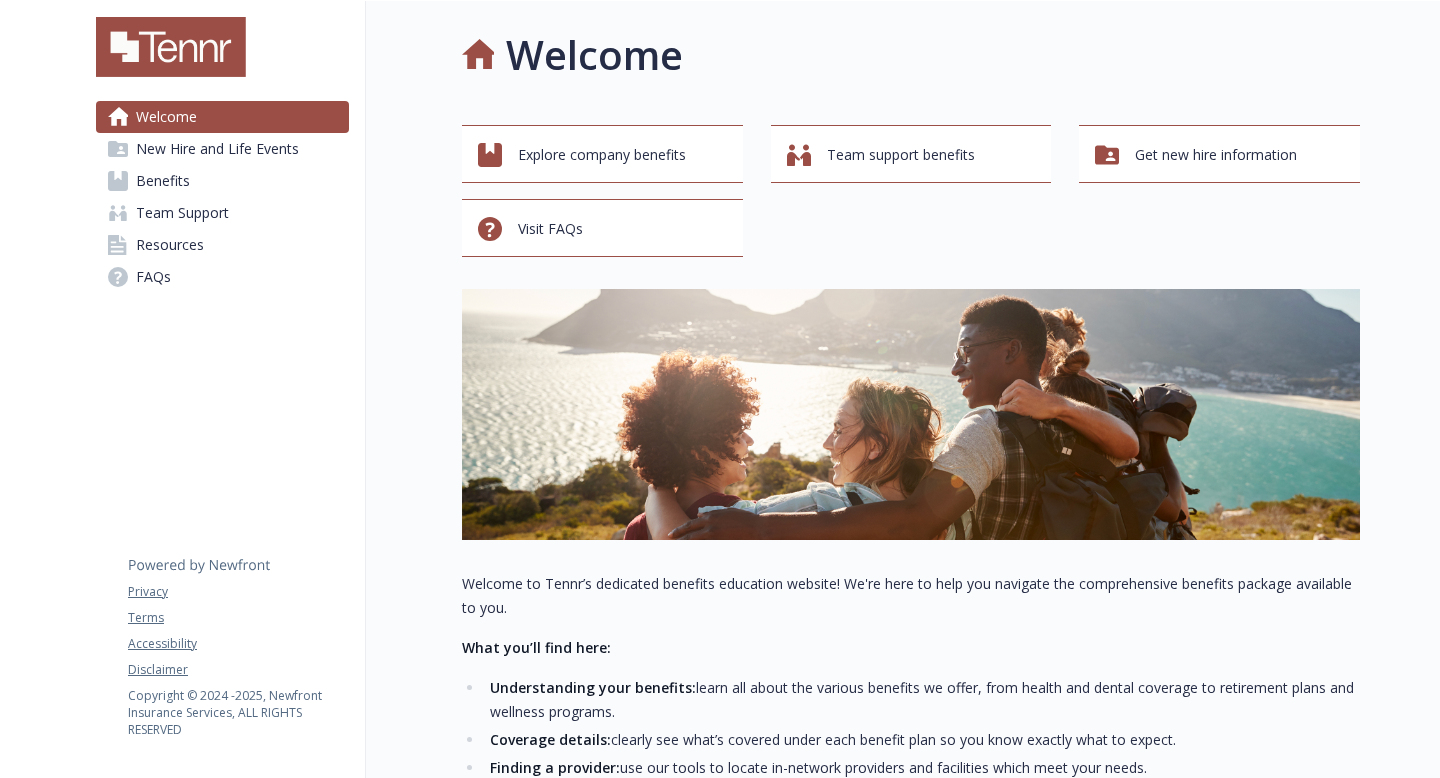 scroll, scrollTop: 0, scrollLeft: 0, axis: both 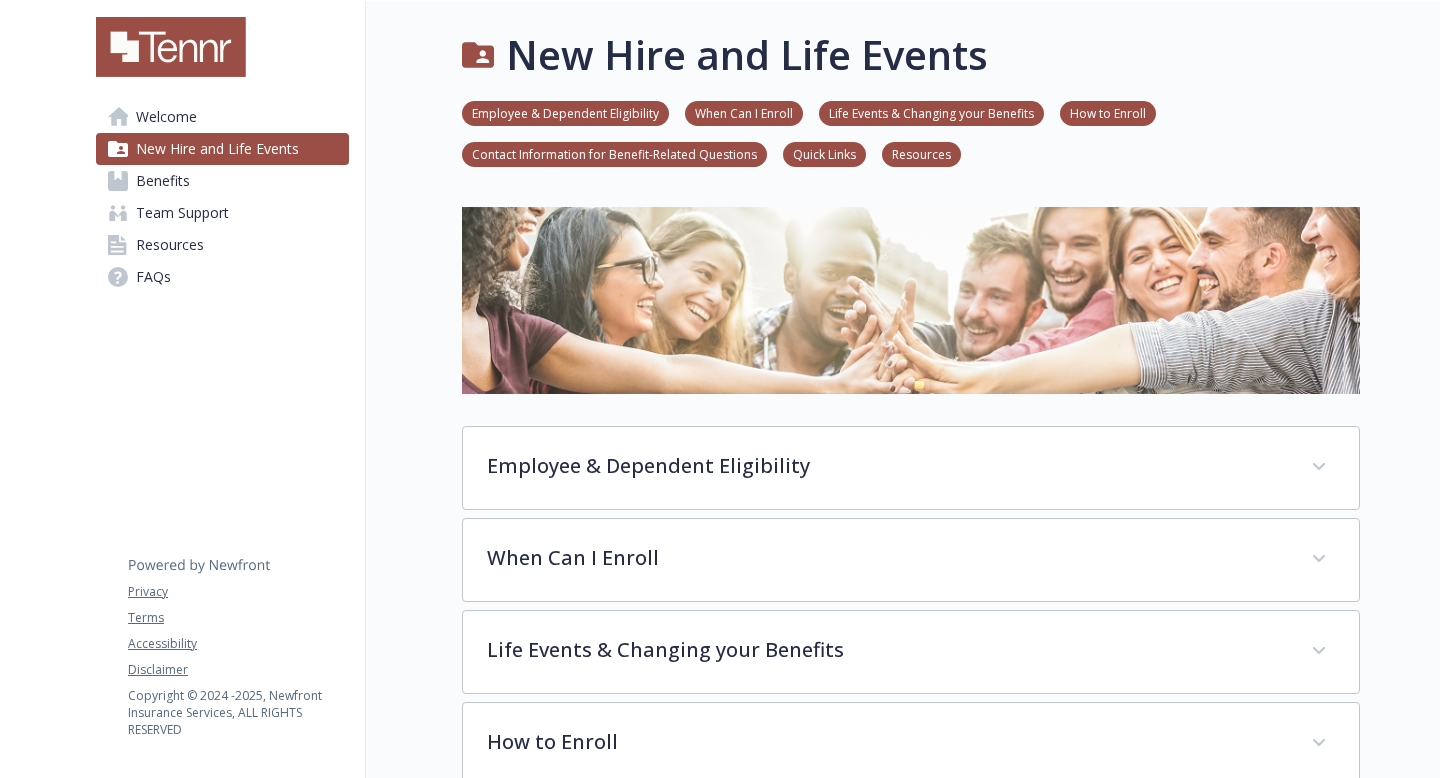 click on "Welcome" at bounding box center [166, 117] 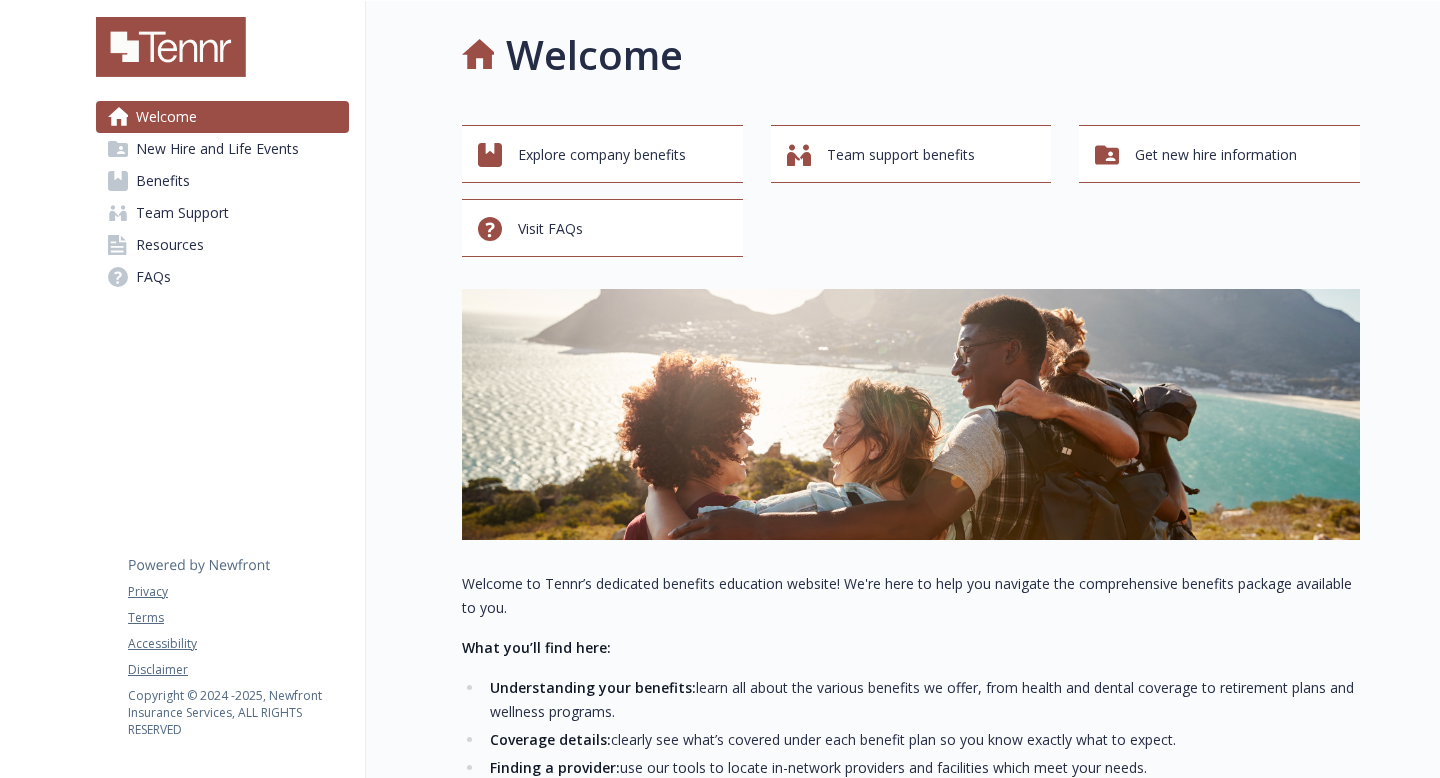 click on "Benefits" at bounding box center [163, 181] 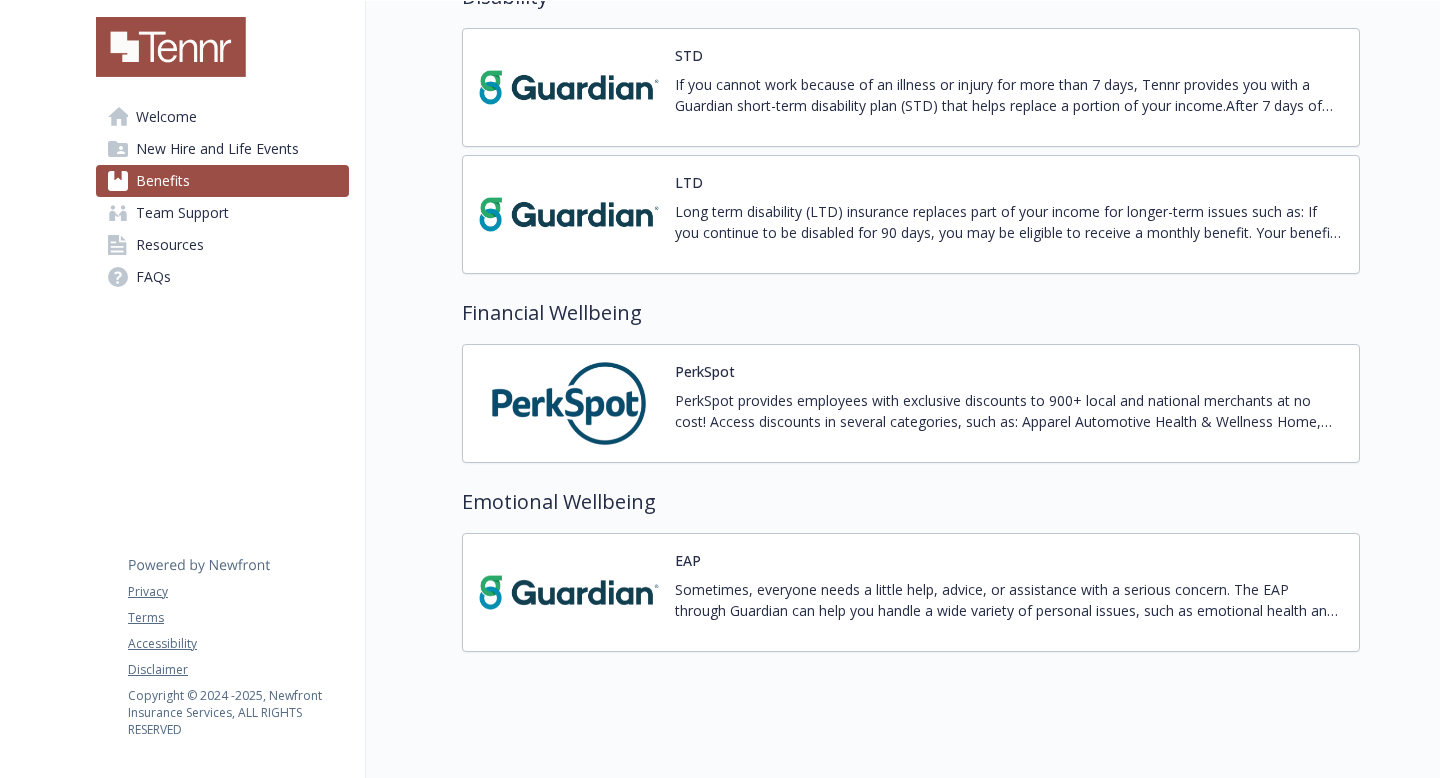 scroll, scrollTop: 1349, scrollLeft: 0, axis: vertical 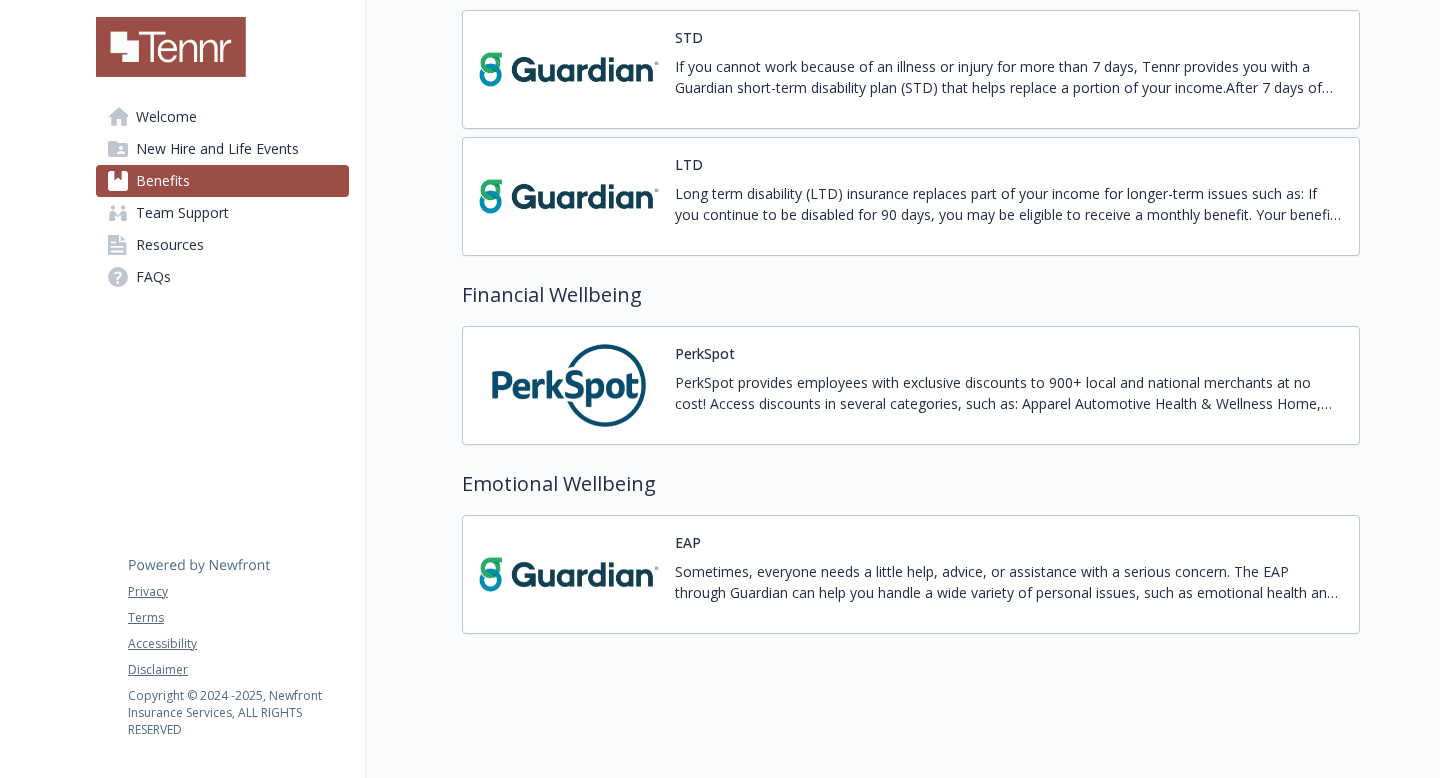 click on "PerkSpot provides employees with exclusive discounts to 900+ local and national merchants at no cost!
Access discounts in several categories, such as:
Apparel
Automotive
Health & Wellness
Home, Garden & Pets
Computer & Electronics
Cell Phones
Flowers & Gifts
Tickets & Entertainment
Travel & Hotels" at bounding box center [1009, 393] 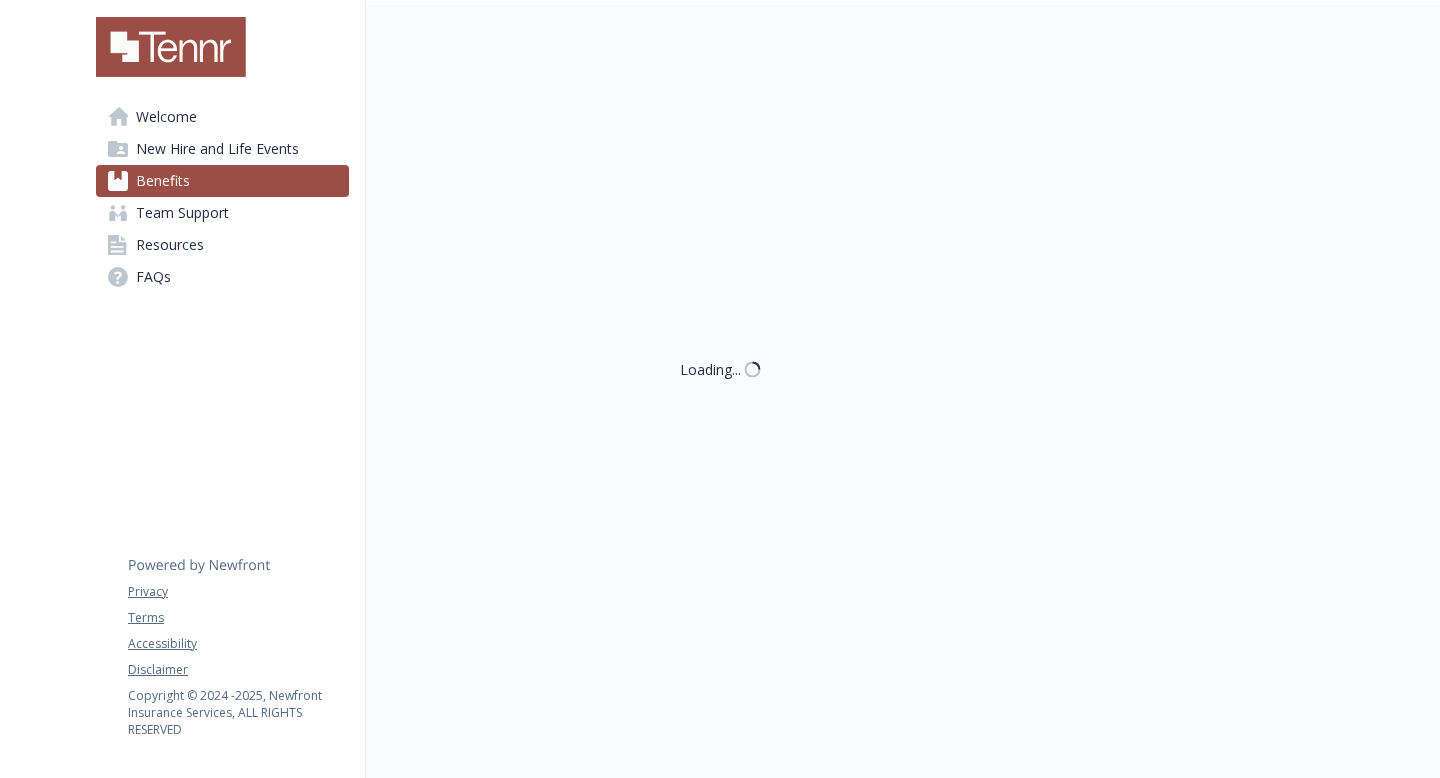 scroll, scrollTop: 1349, scrollLeft: 0, axis: vertical 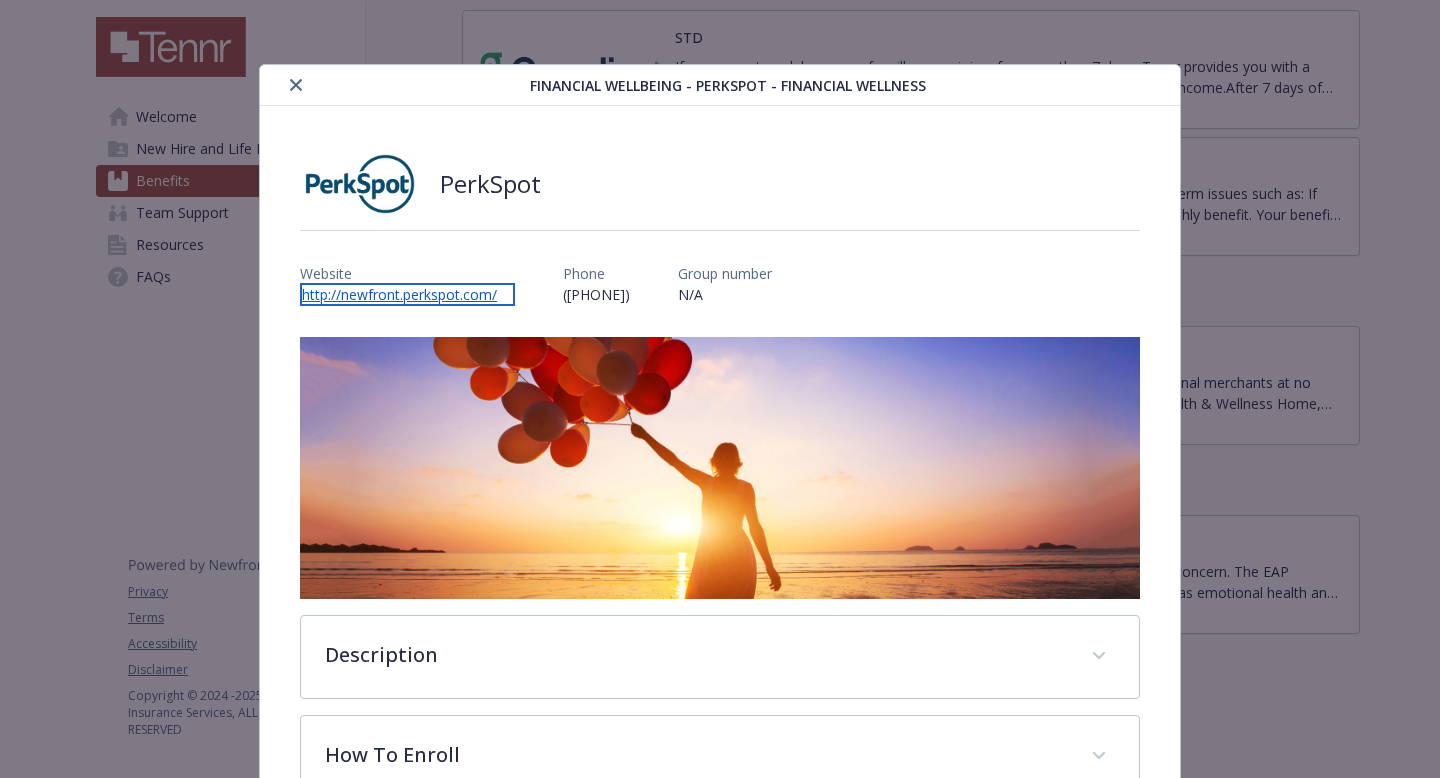 click on "http://newfront.perkspot.com/" at bounding box center (407, 294) 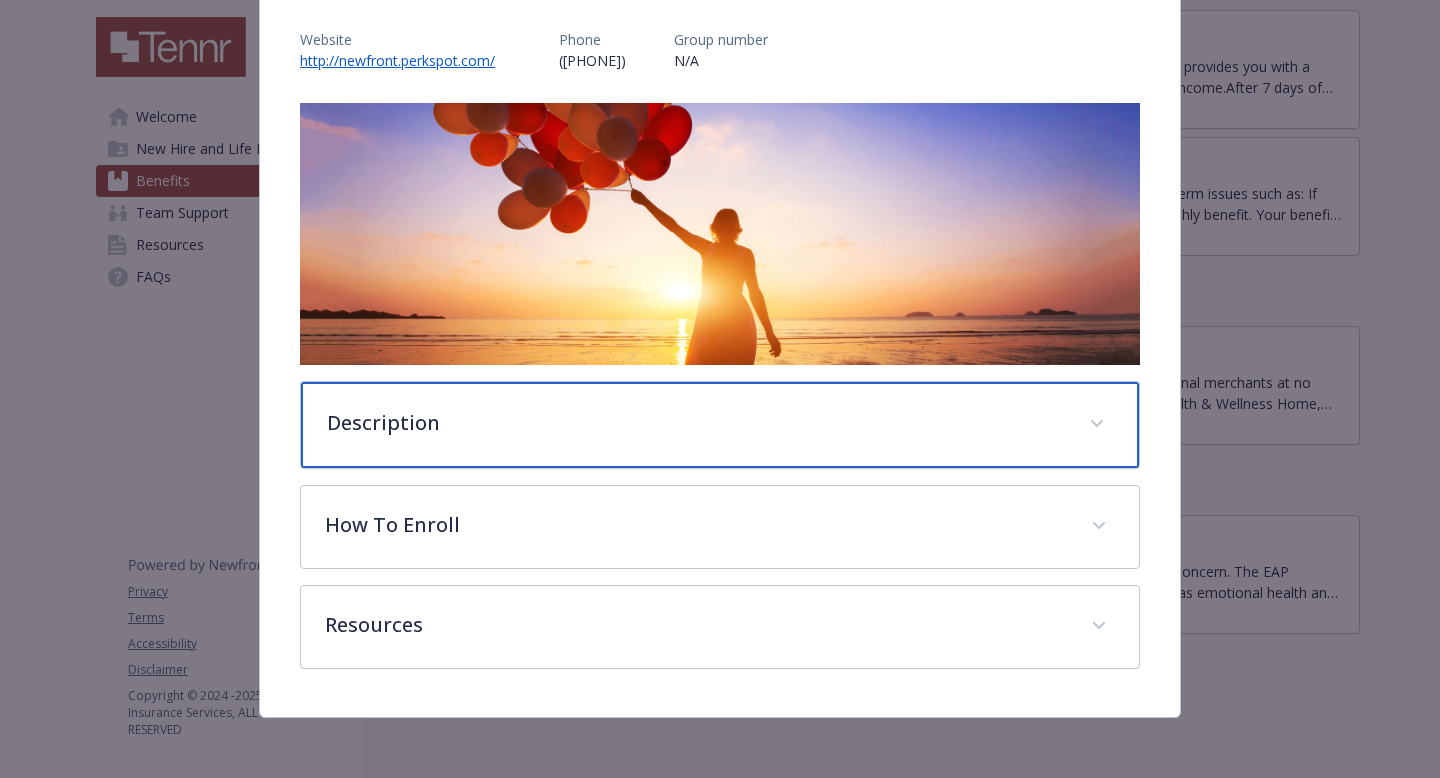 click on "Description" at bounding box center (696, 423) 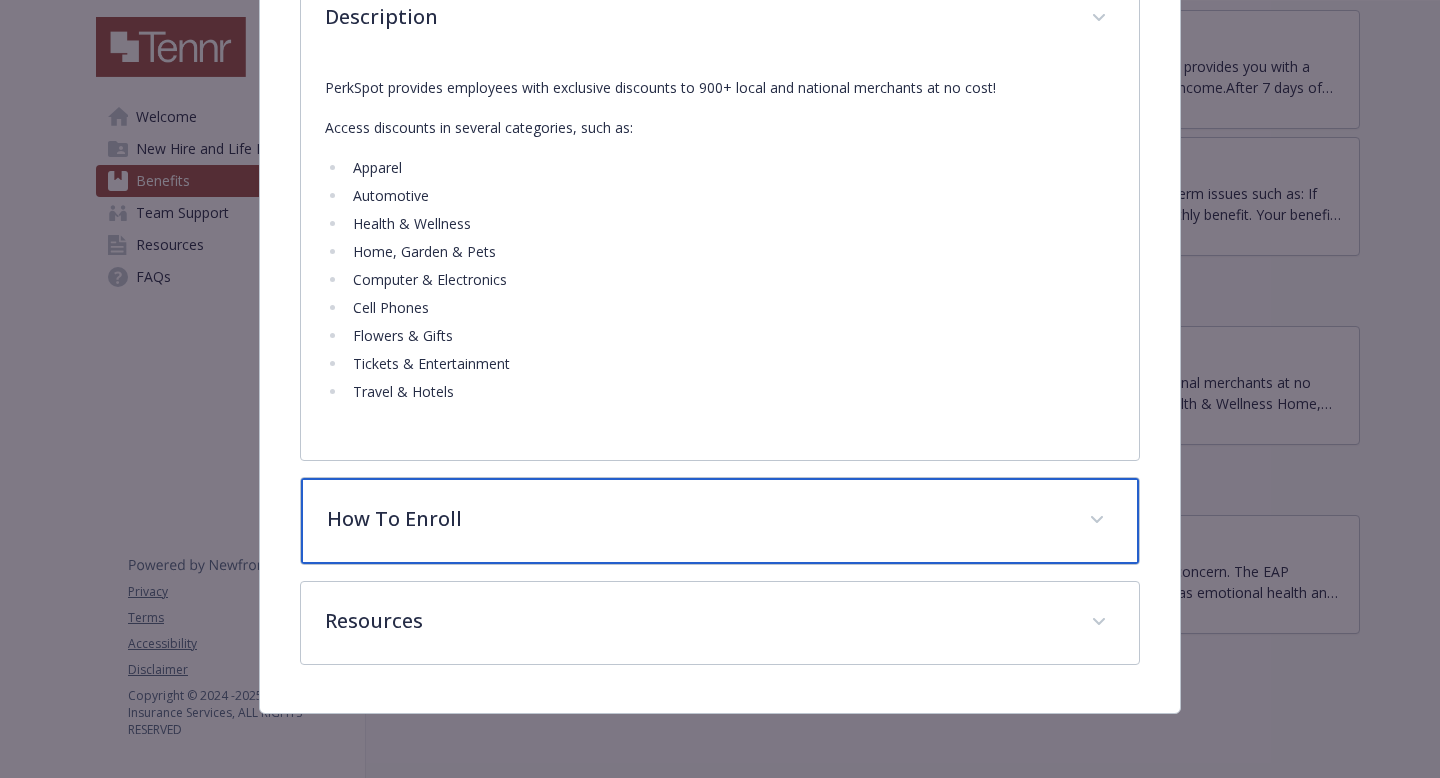 click on "How To Enroll" at bounding box center (696, 519) 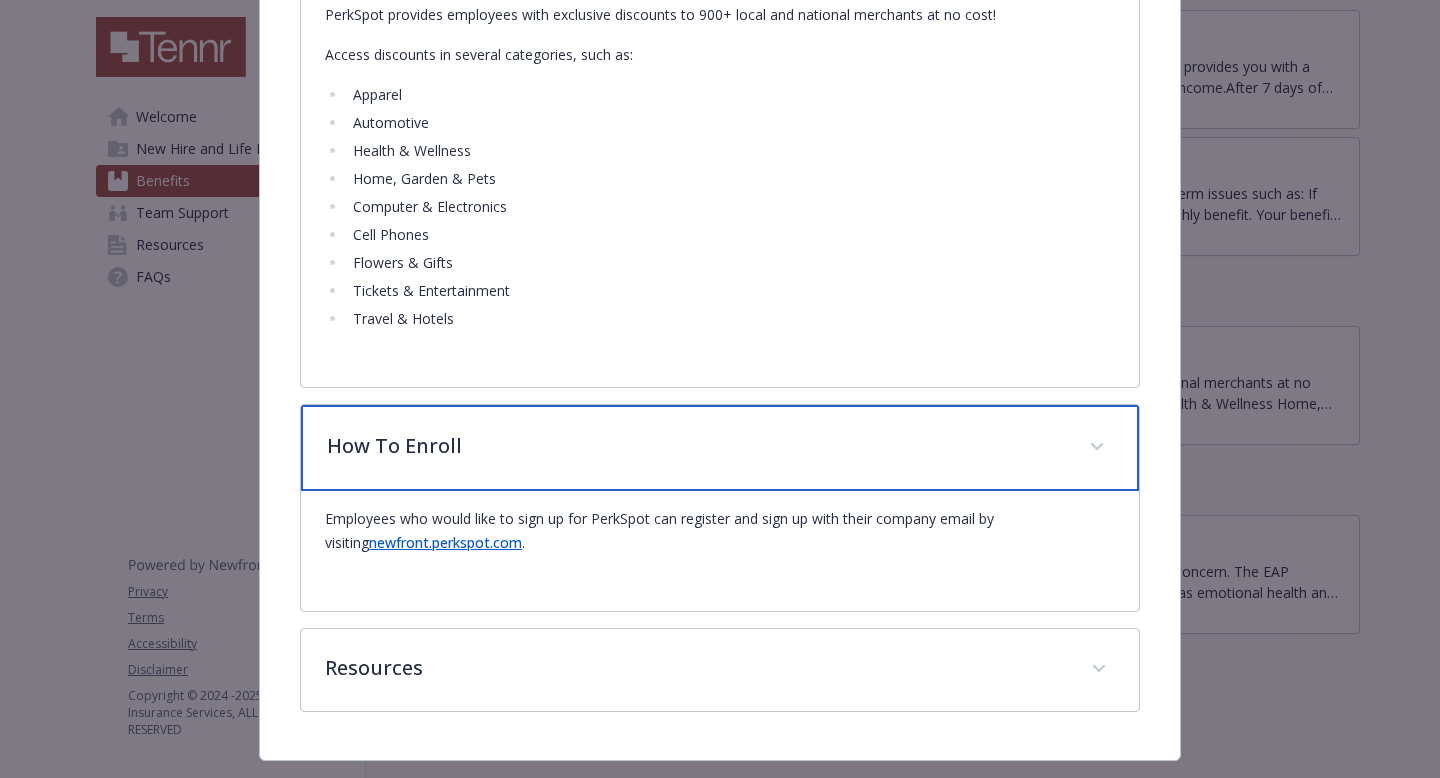 scroll, scrollTop: 758, scrollLeft: 0, axis: vertical 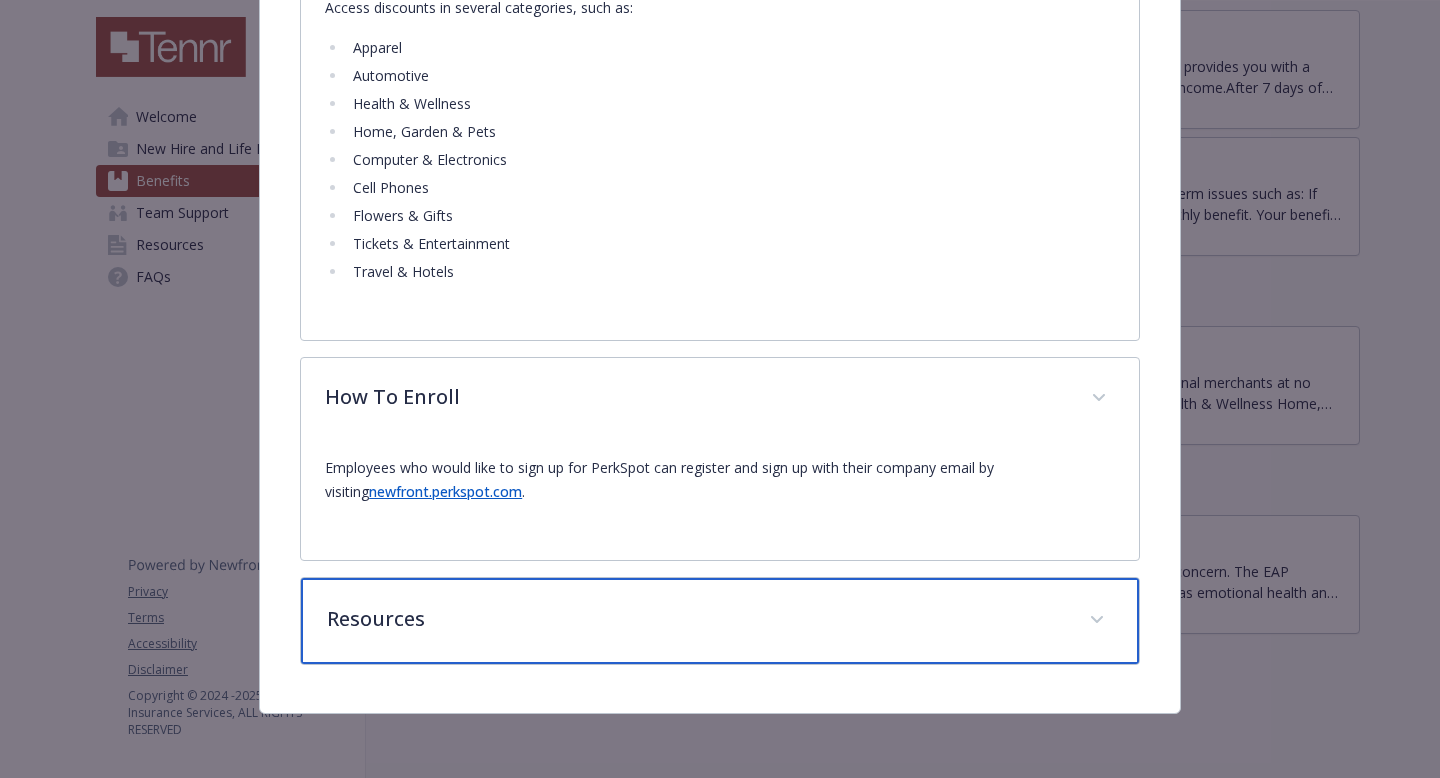 click on "Resources" at bounding box center [696, 619] 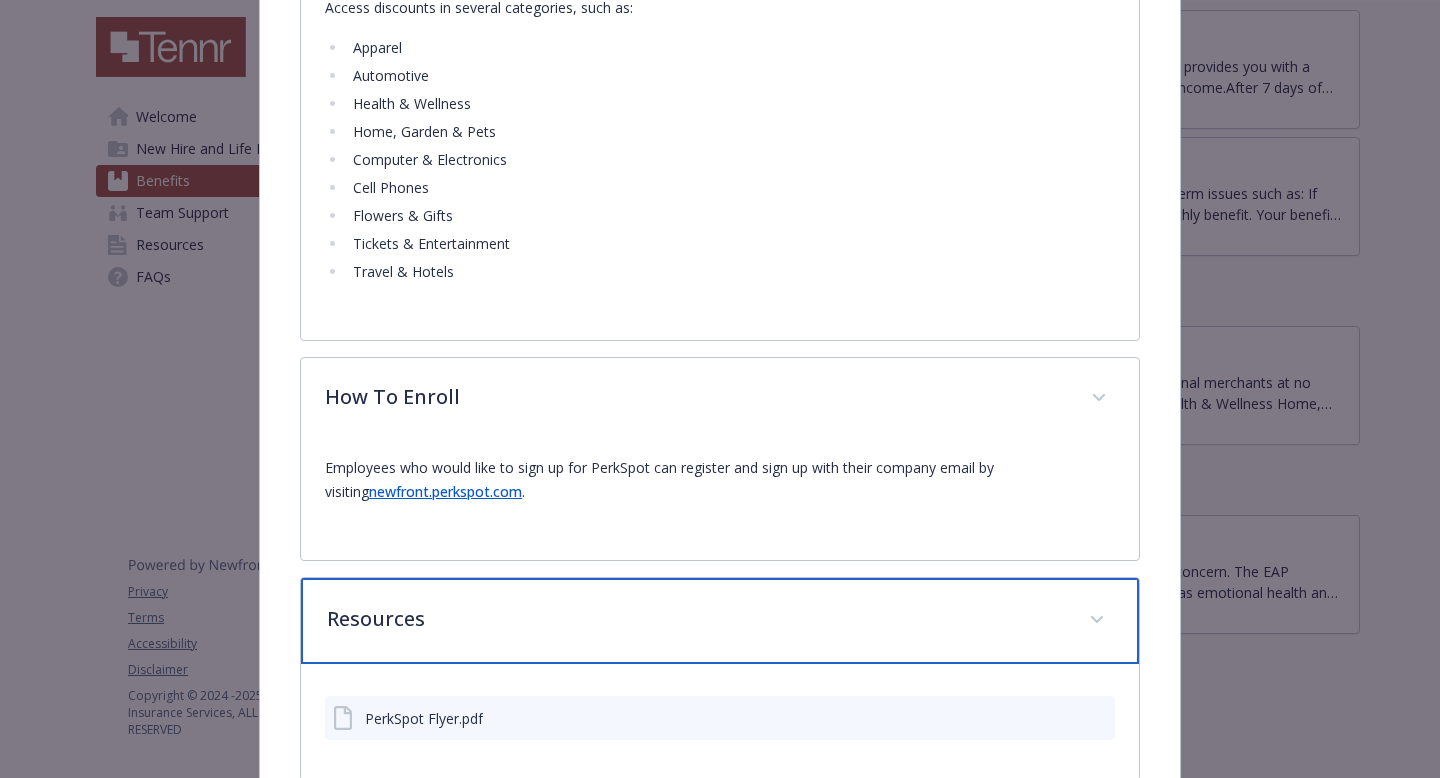 scroll, scrollTop: 874, scrollLeft: 0, axis: vertical 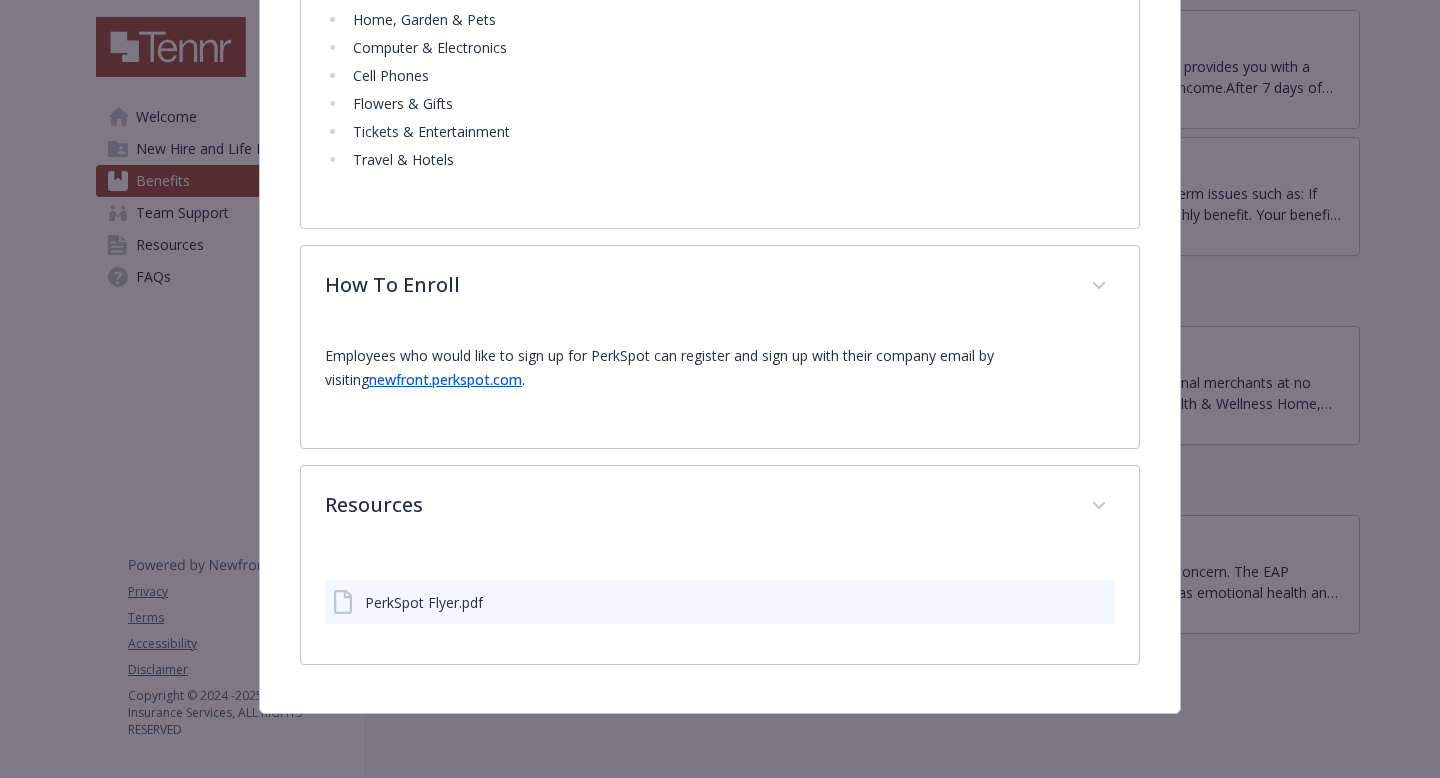 click on "PerkSpot Flyer.pdf" at bounding box center [424, 602] 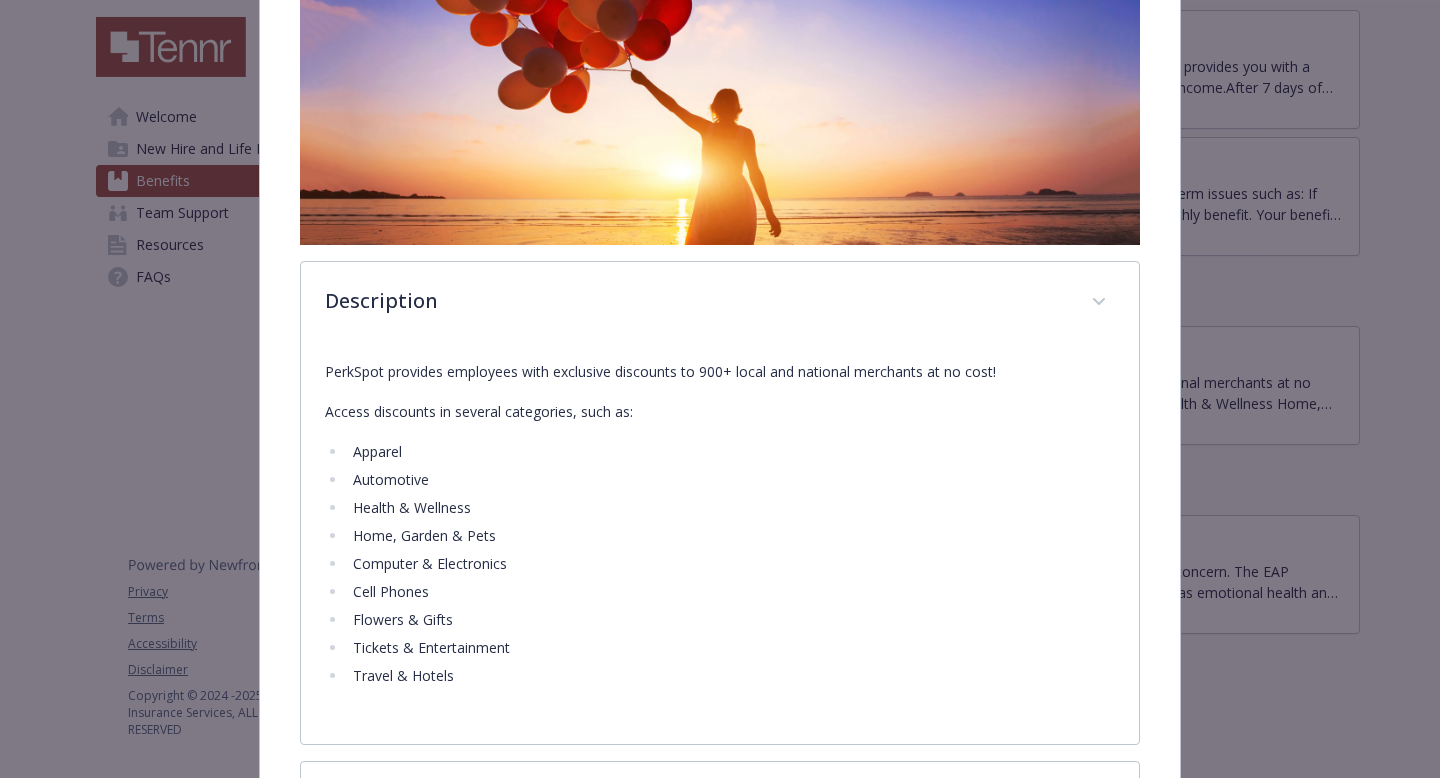 scroll, scrollTop: 0, scrollLeft: 0, axis: both 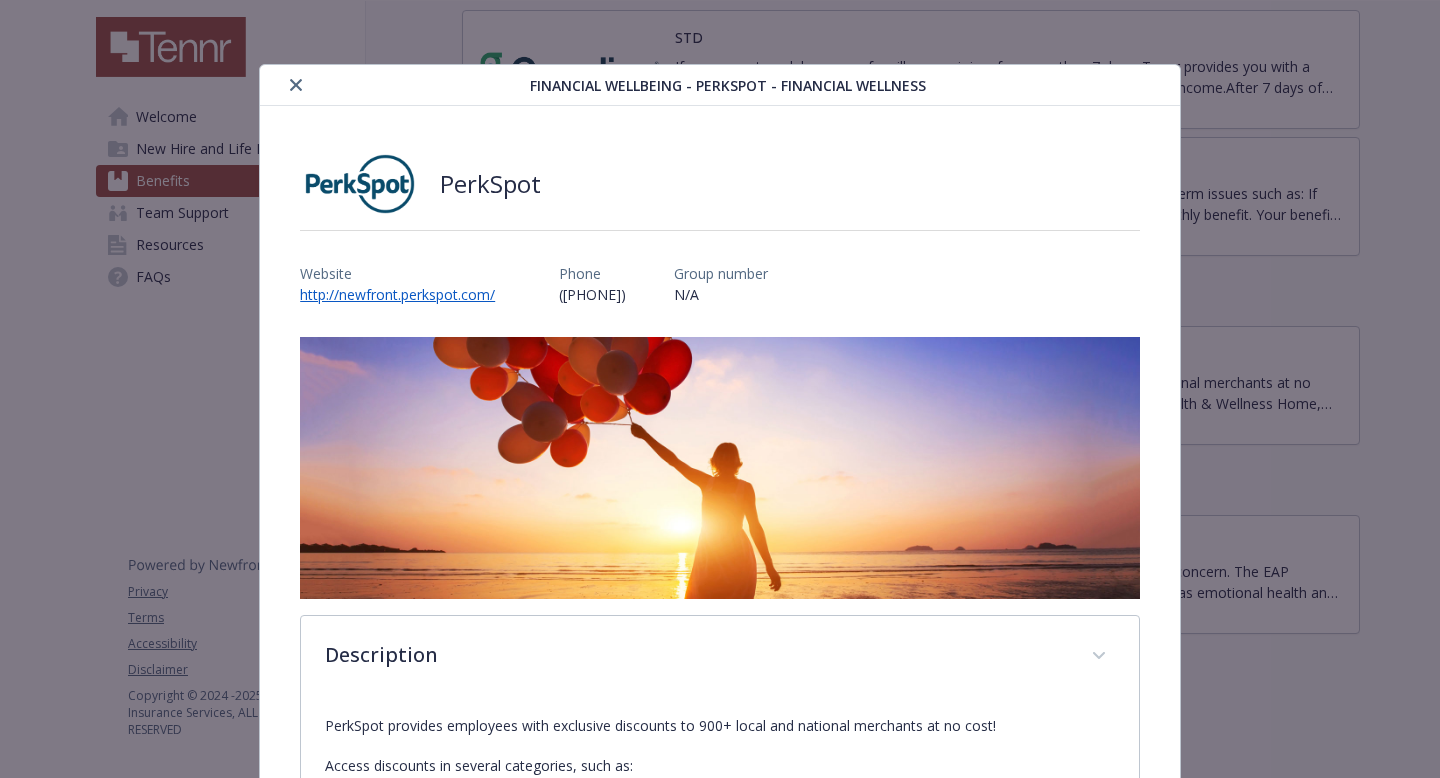 type 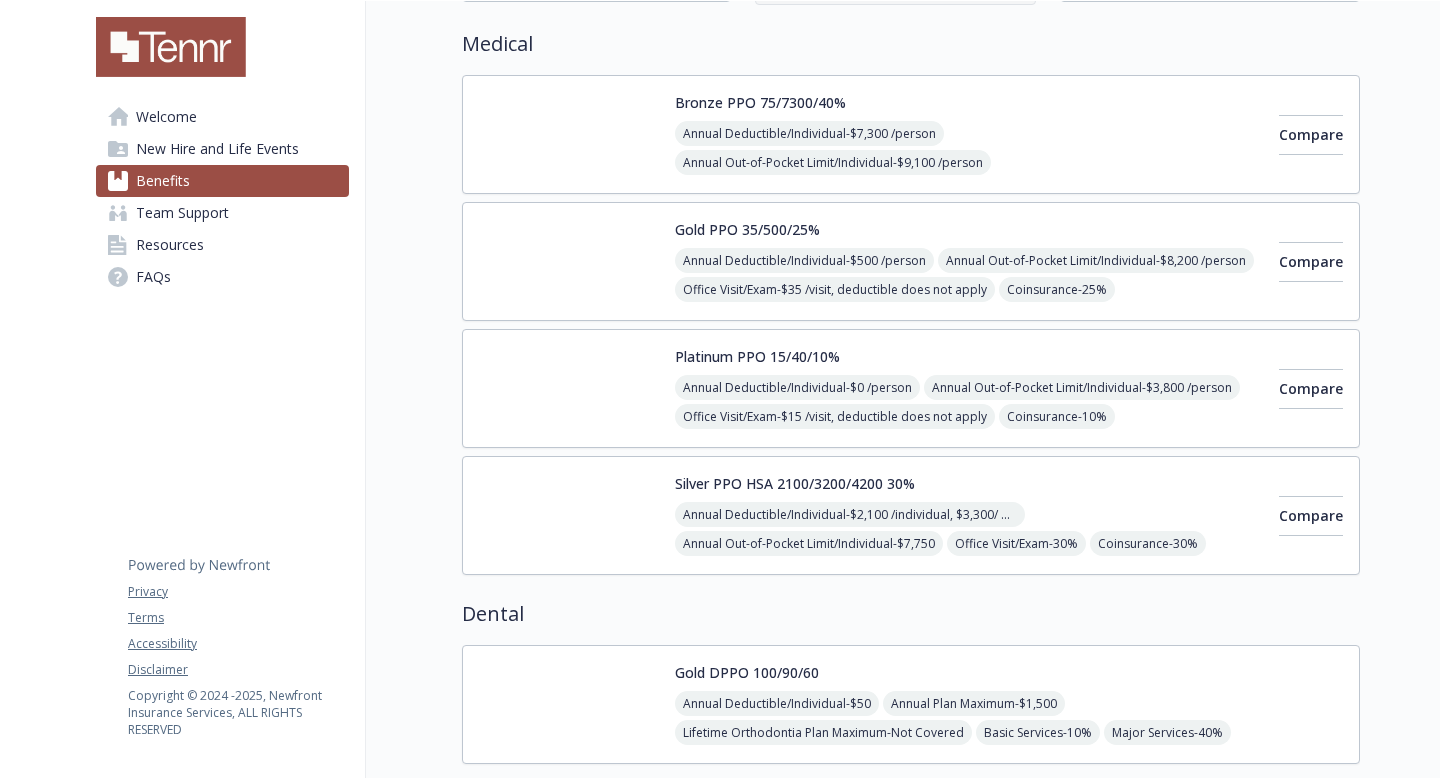 scroll, scrollTop: 0, scrollLeft: 0, axis: both 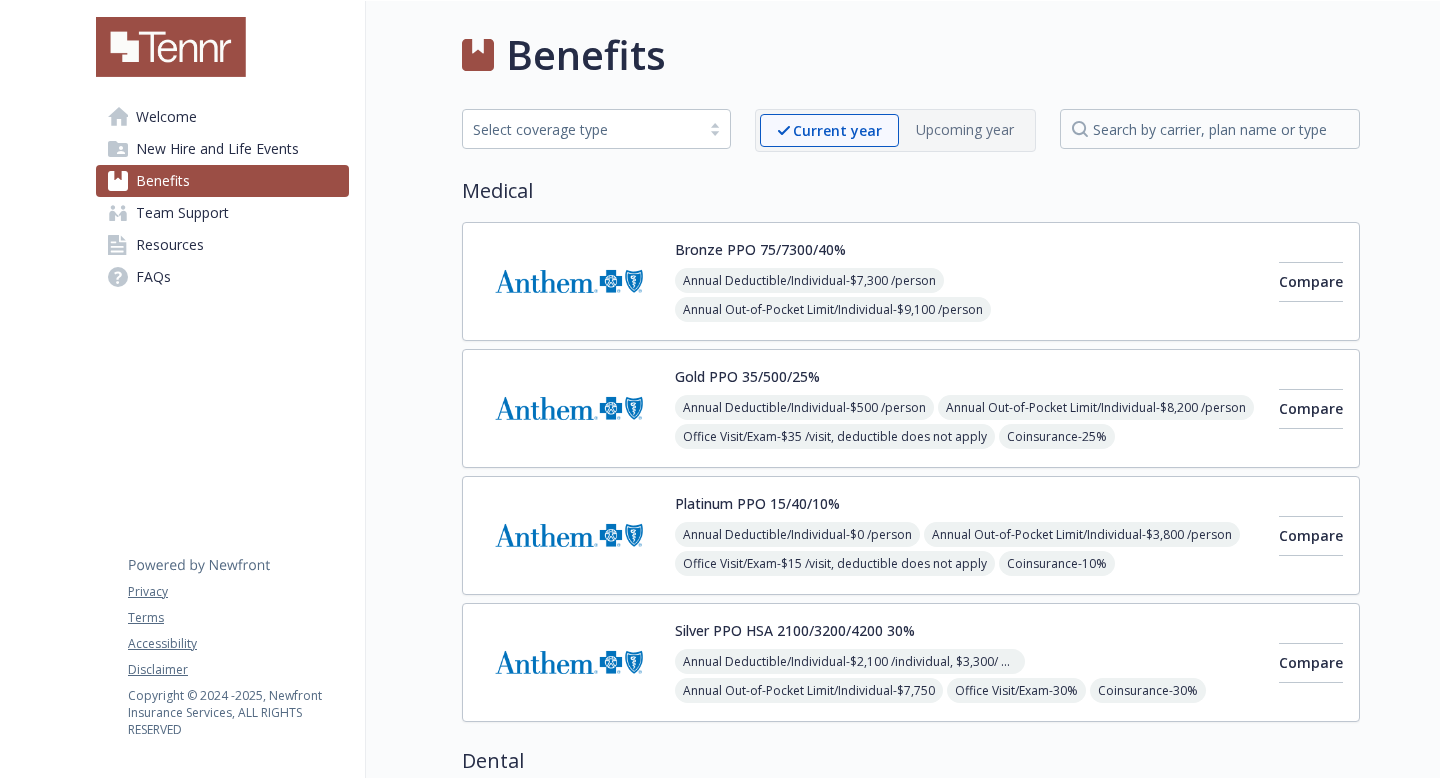 click on "Welcome" at bounding box center [166, 117] 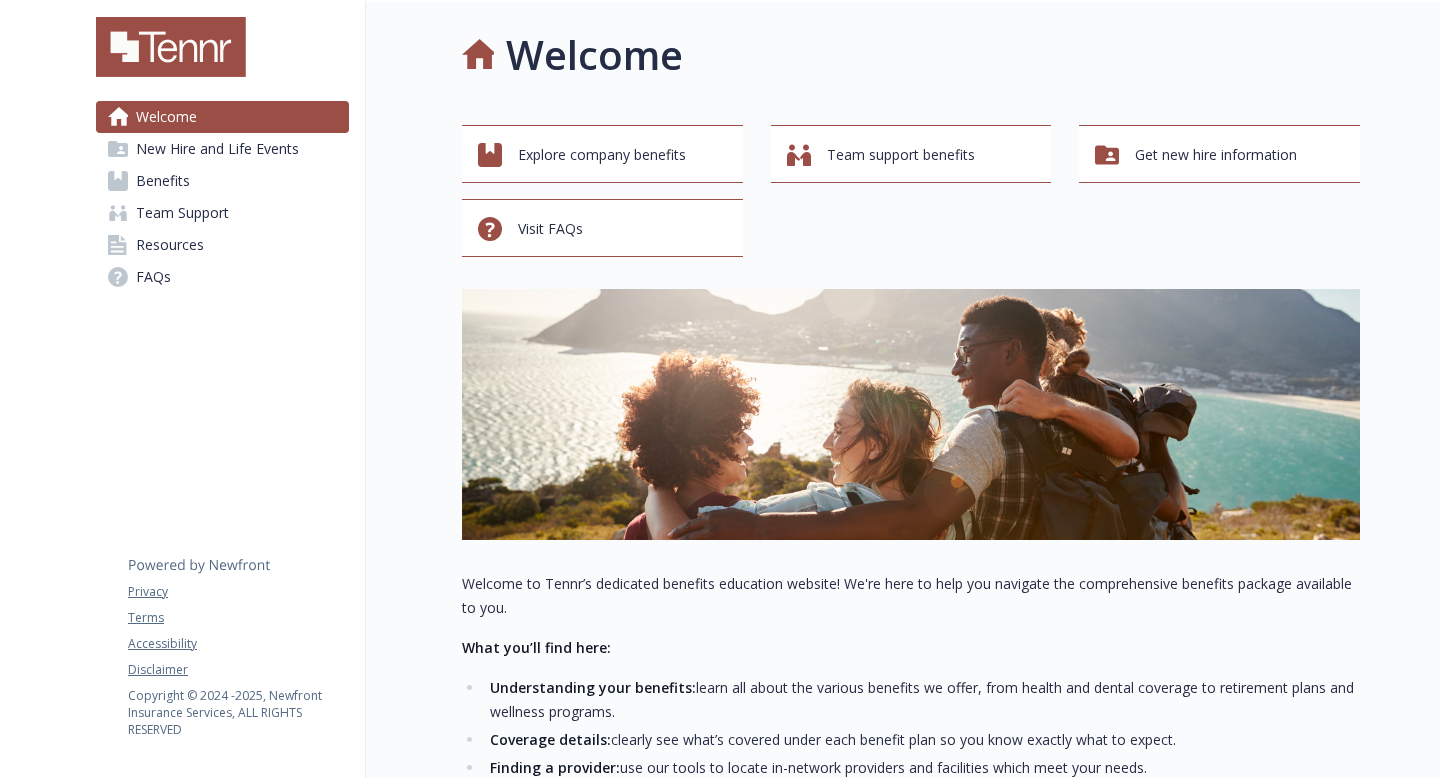 click on "New Hire and Life Events" at bounding box center [217, 149] 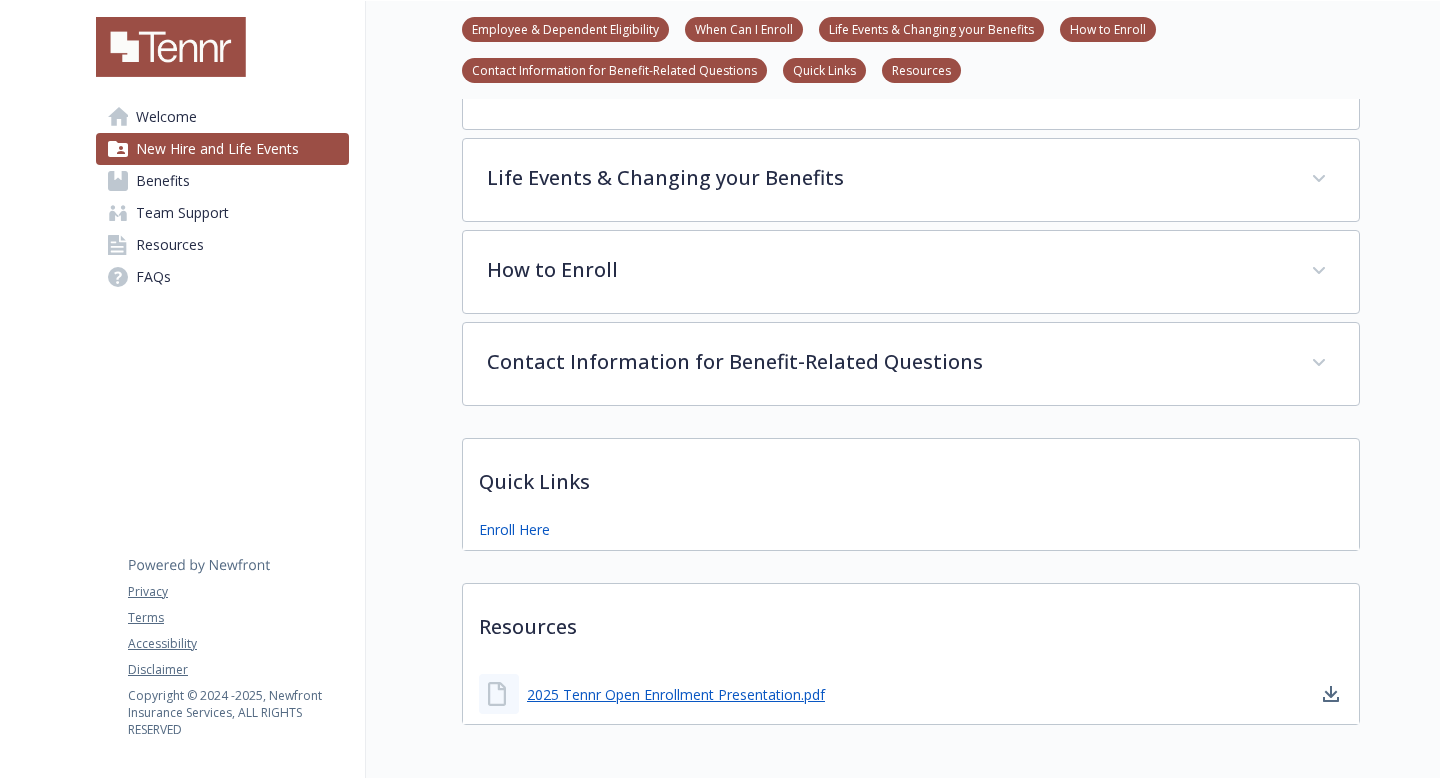 scroll, scrollTop: 487, scrollLeft: 0, axis: vertical 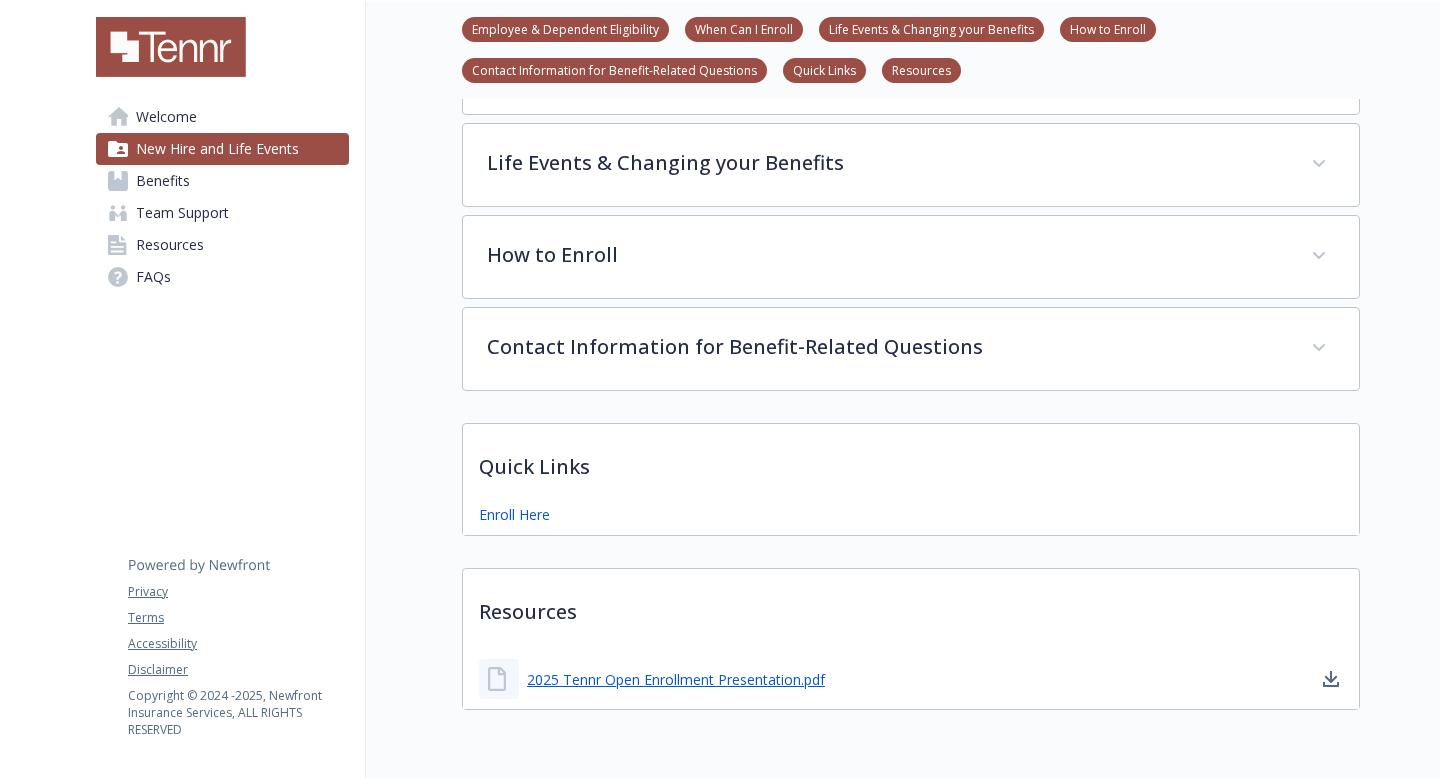 click on "Benefits" at bounding box center [163, 181] 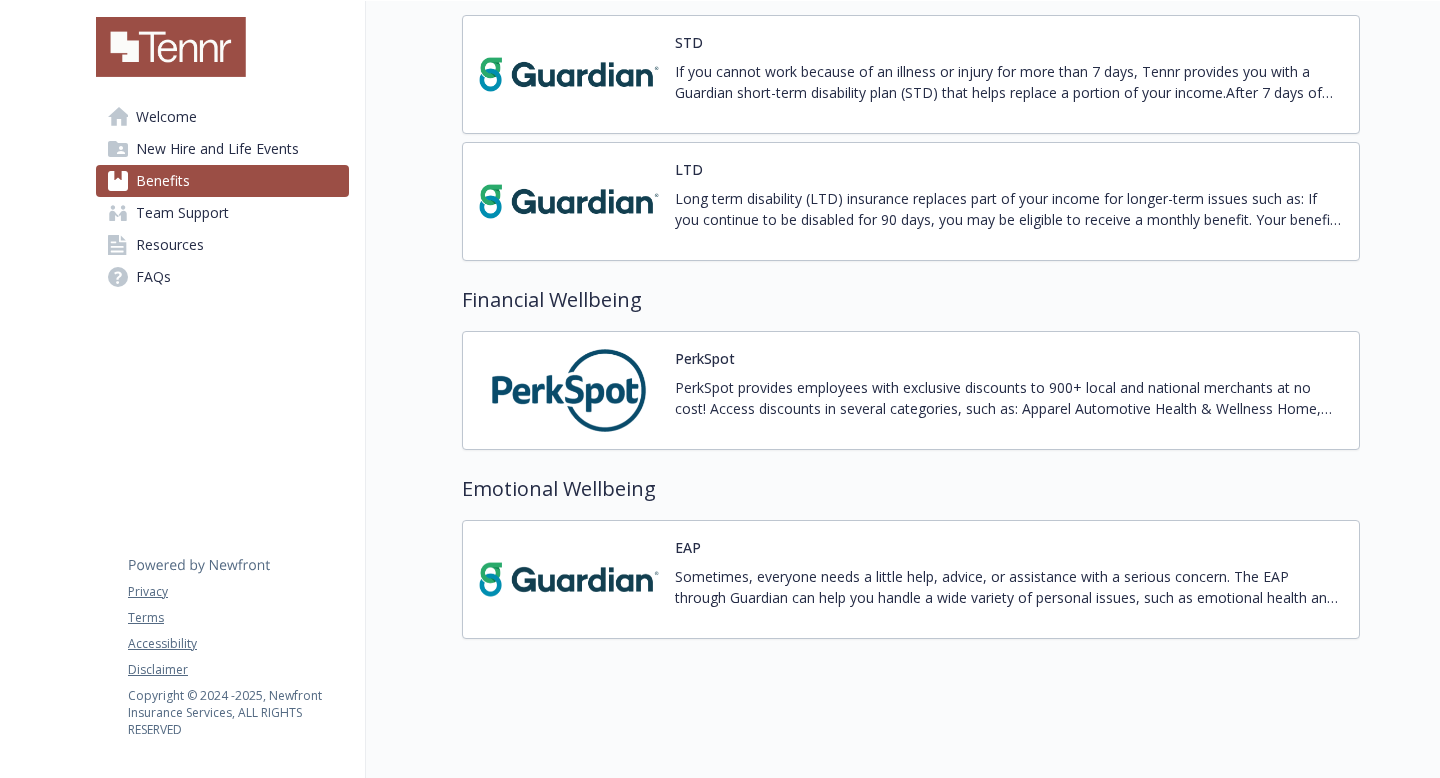 scroll, scrollTop: 1349, scrollLeft: 0, axis: vertical 